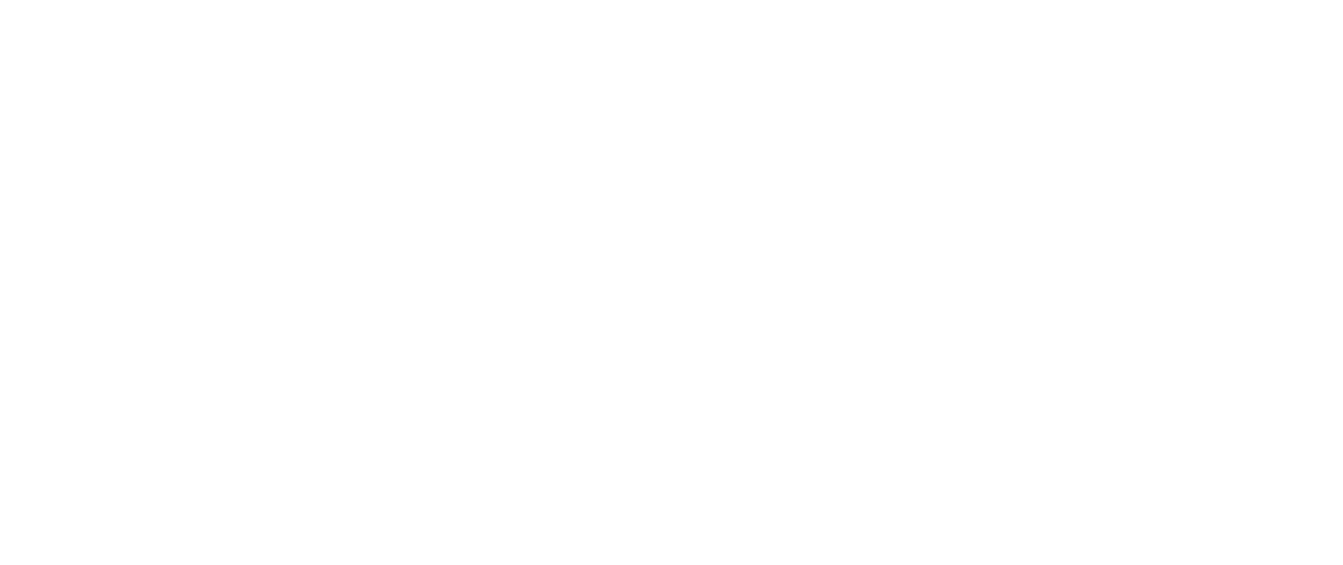 scroll, scrollTop: 0, scrollLeft: 0, axis: both 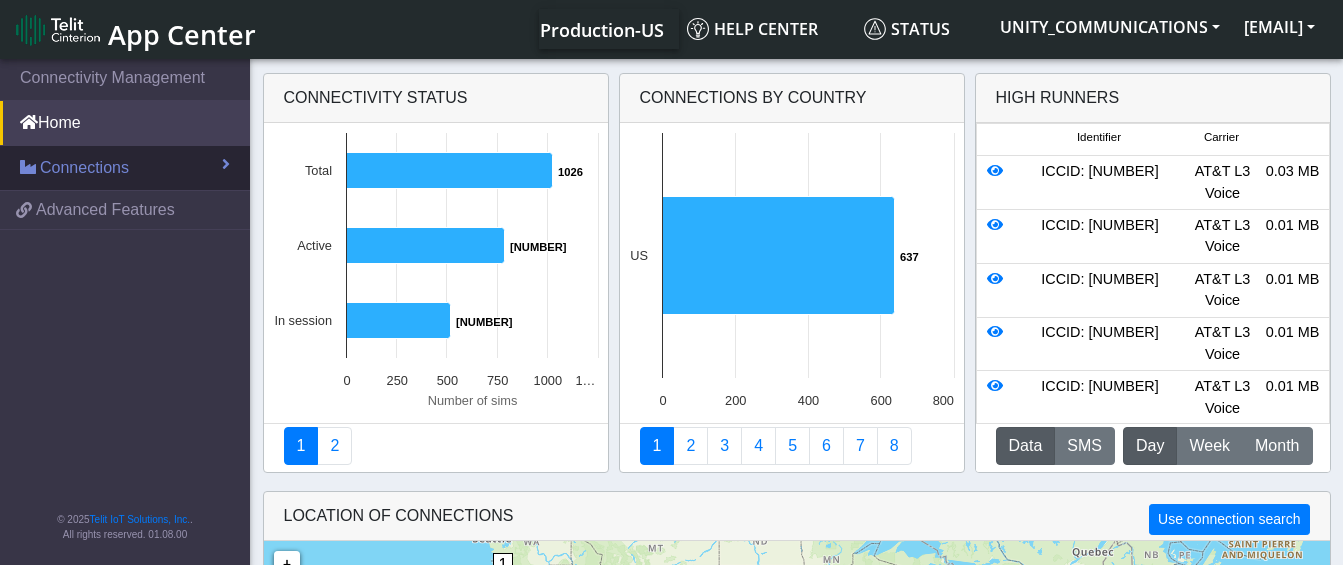 click on "Connections" at bounding box center (84, 168) 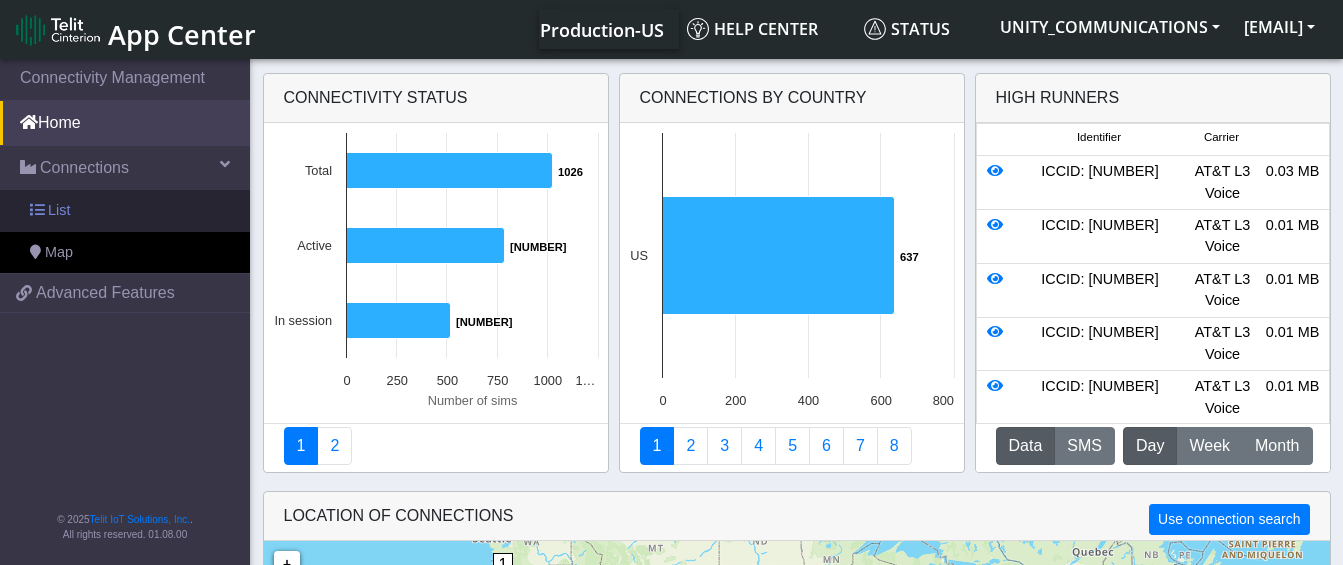 click on "List" at bounding box center [125, 211] 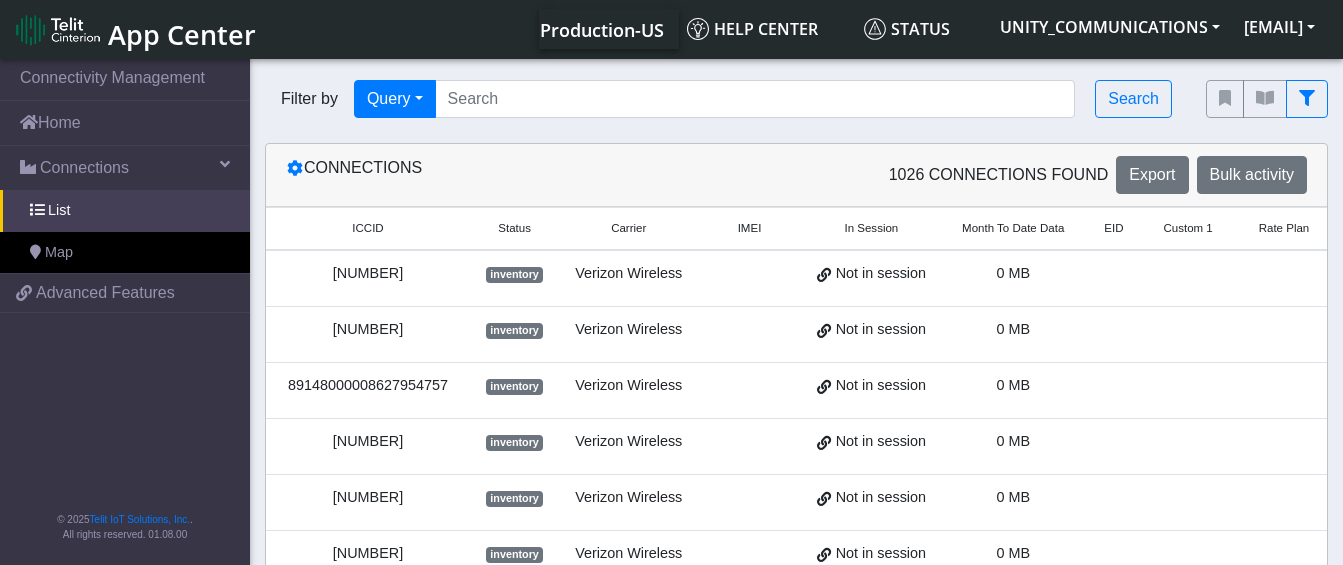 click on "89148000008627954765" at bounding box center [368, 274] 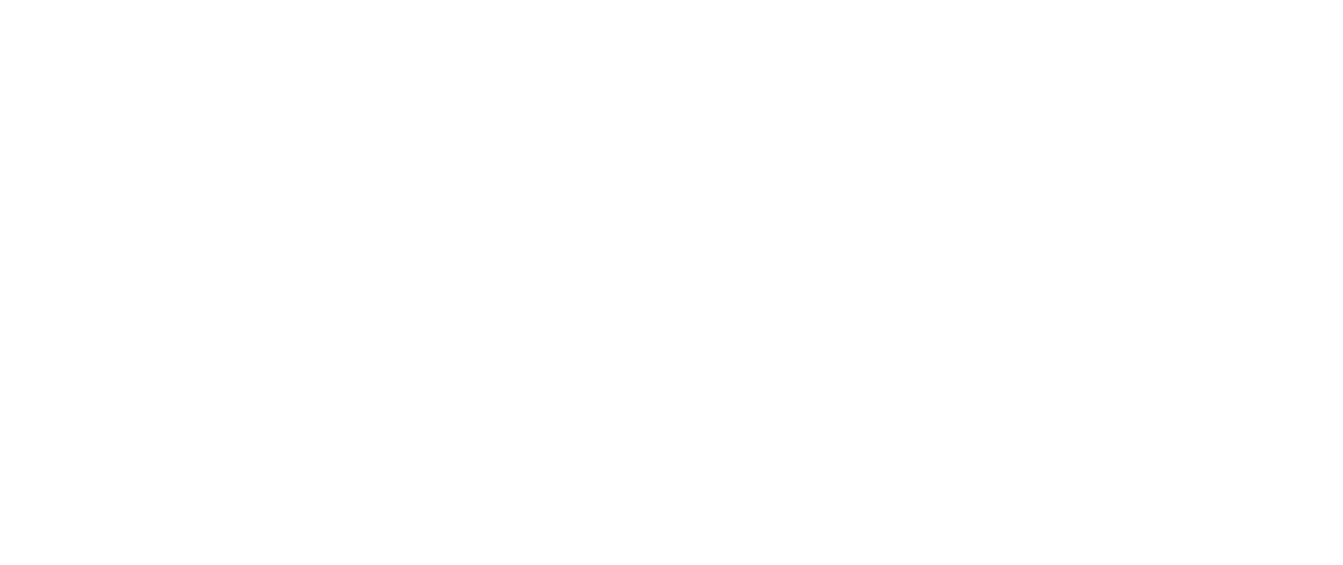scroll, scrollTop: 0, scrollLeft: 0, axis: both 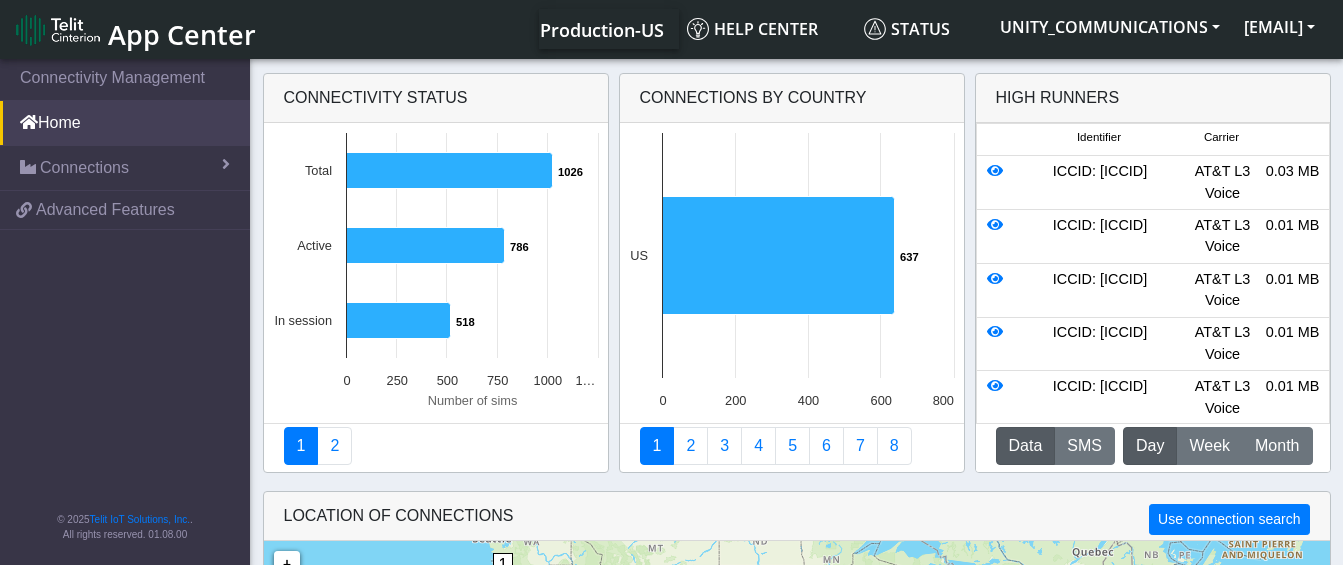 click on "Data" 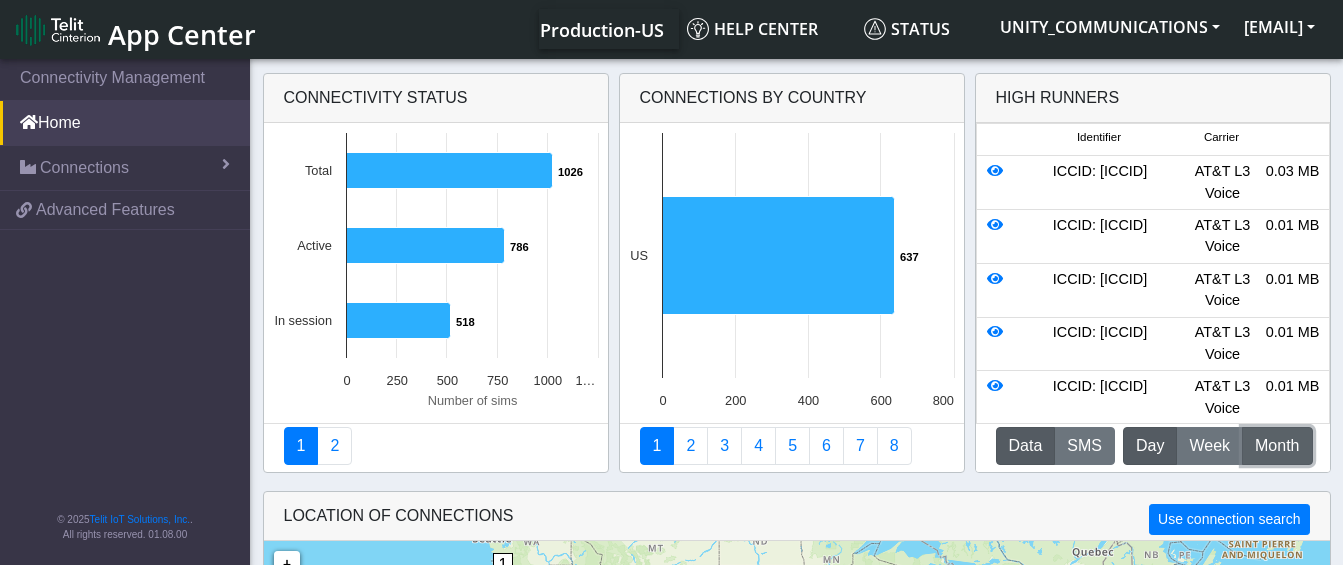 click on "Month" 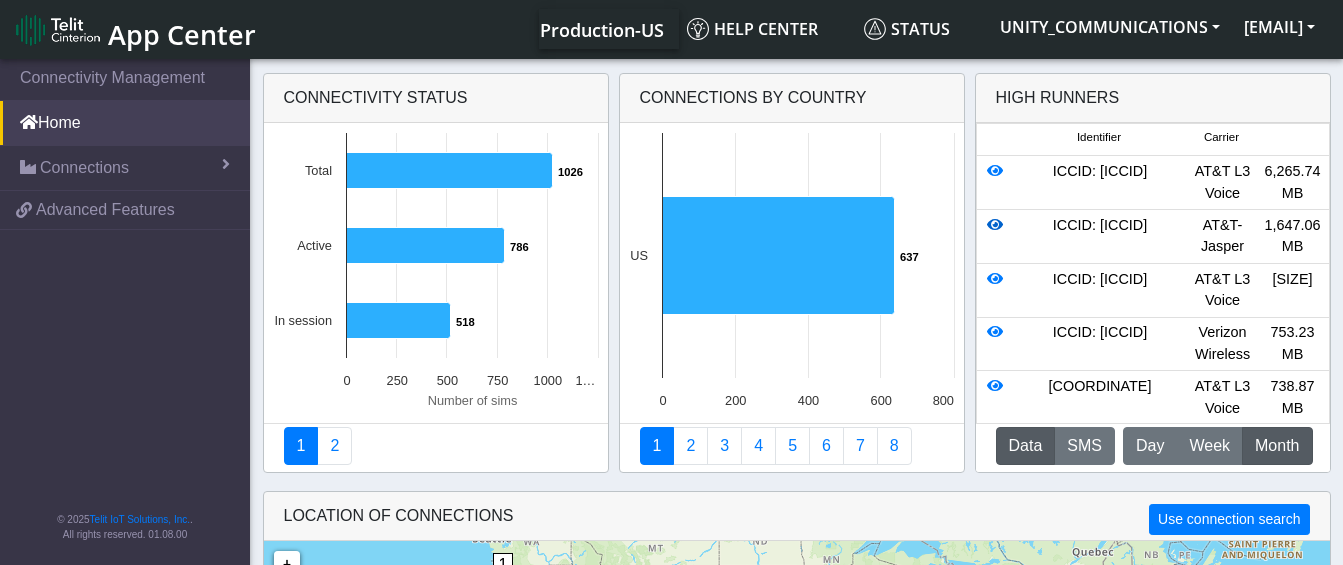 click 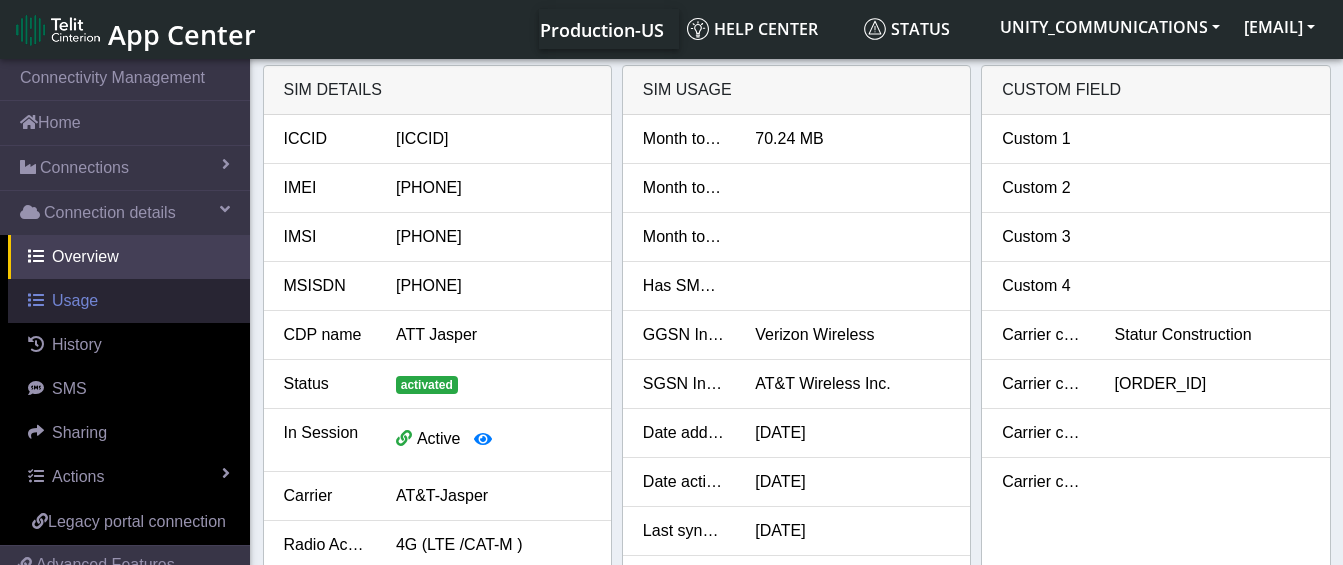 click on "Usage" at bounding box center [129, 301] 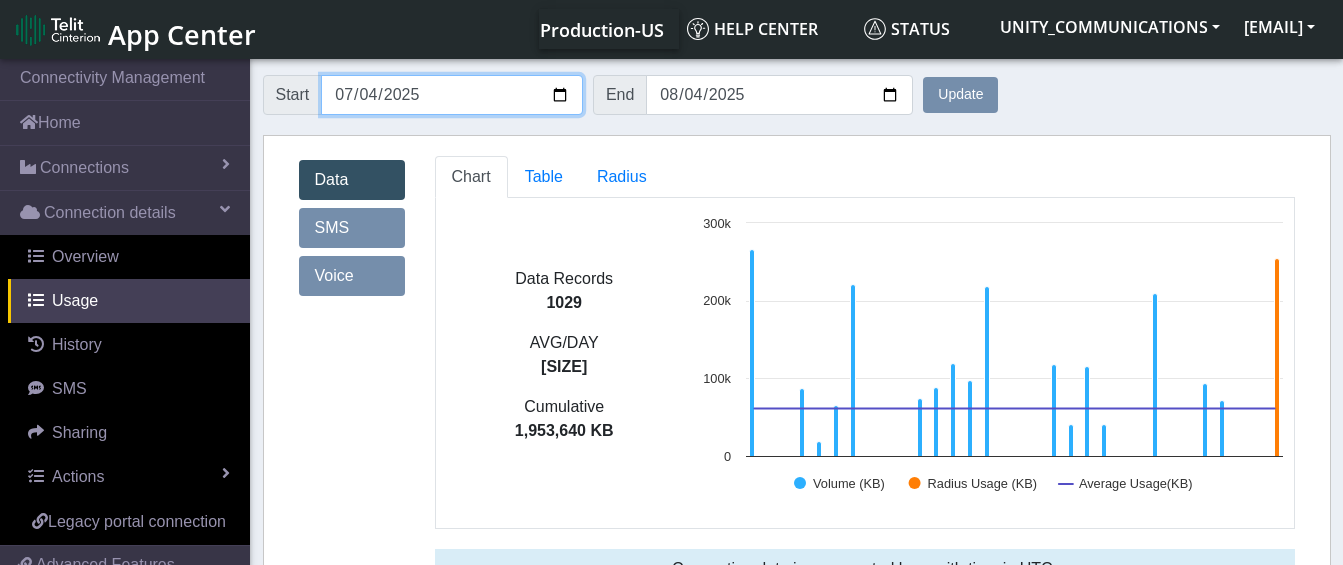 click on "2025-07-04" at bounding box center [452, 95] 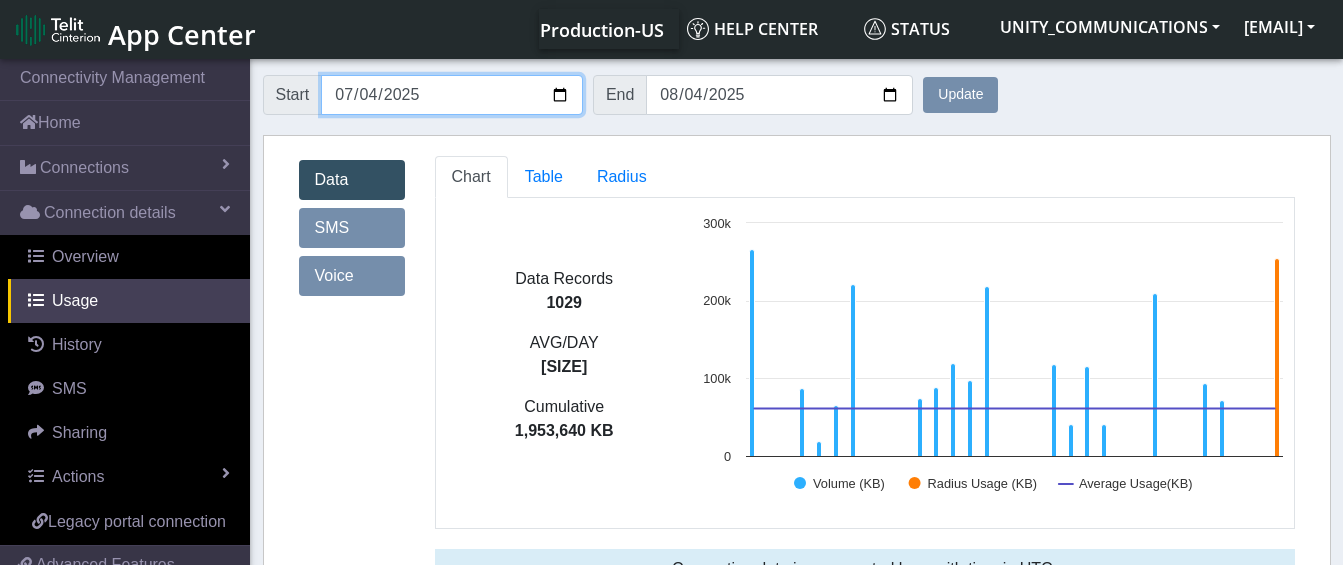 type on "[DATE]" 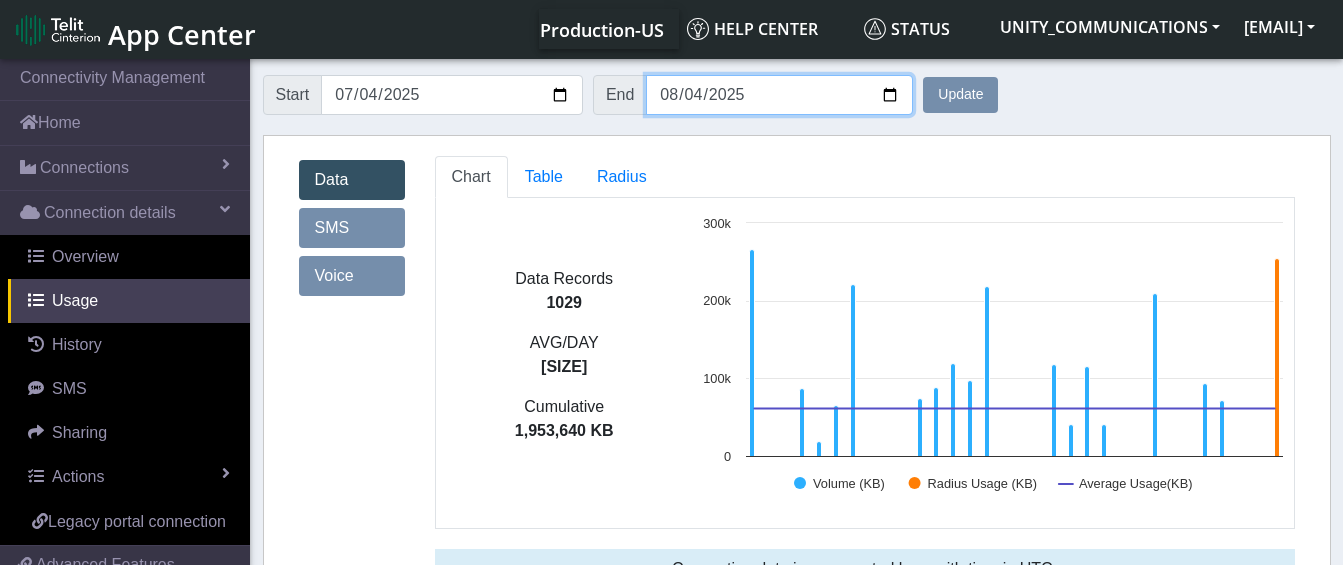 click on "2025-08-04" at bounding box center (779, 95) 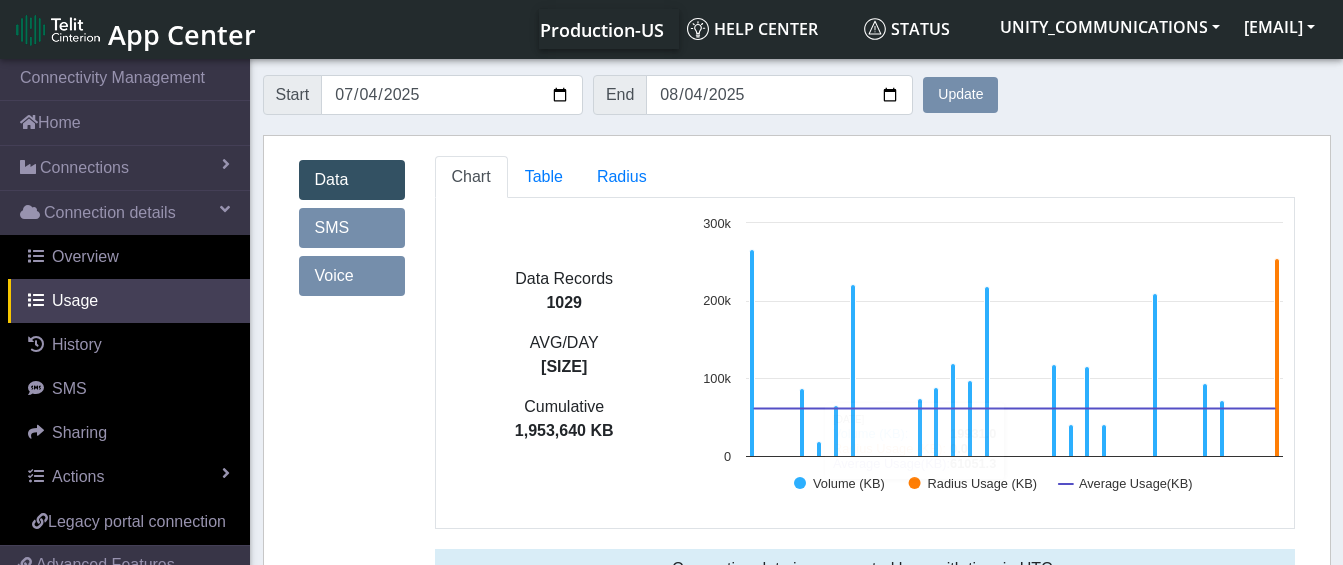 click on "Update" 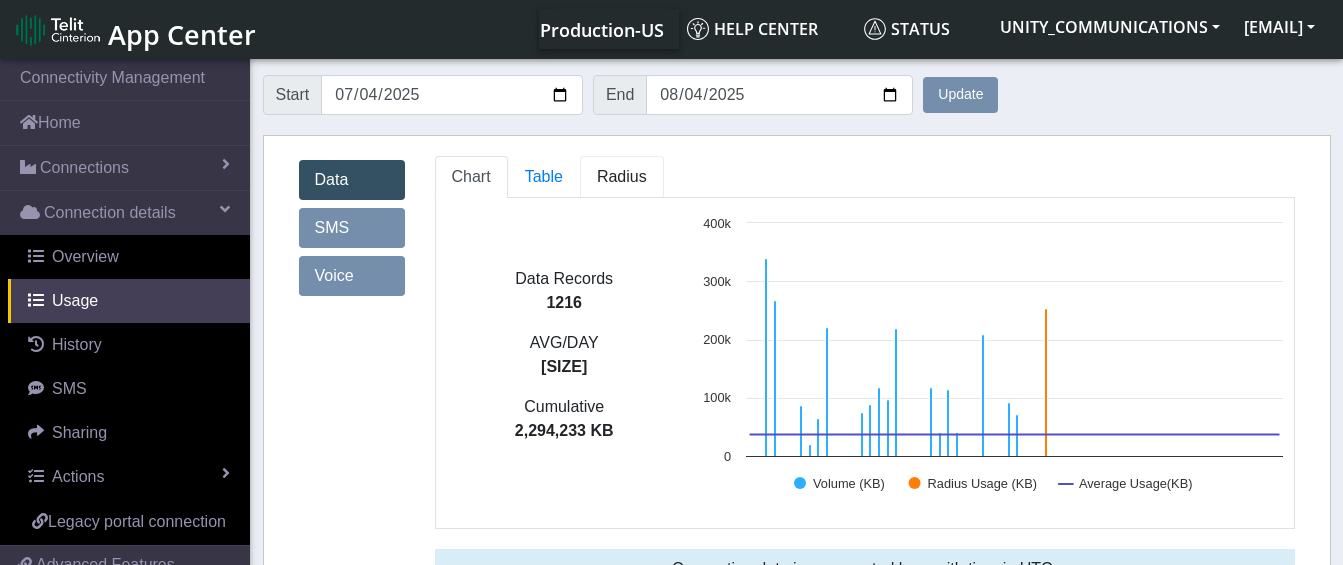 click on "Radius" at bounding box center [544, 176] 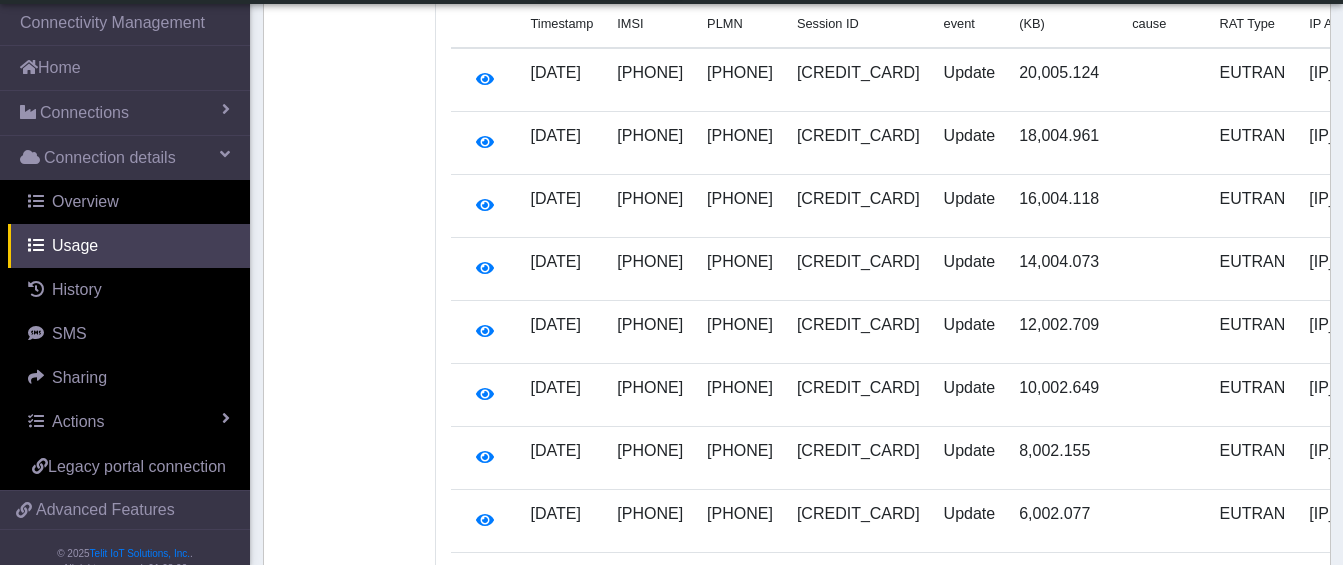scroll, scrollTop: 267, scrollLeft: 0, axis: vertical 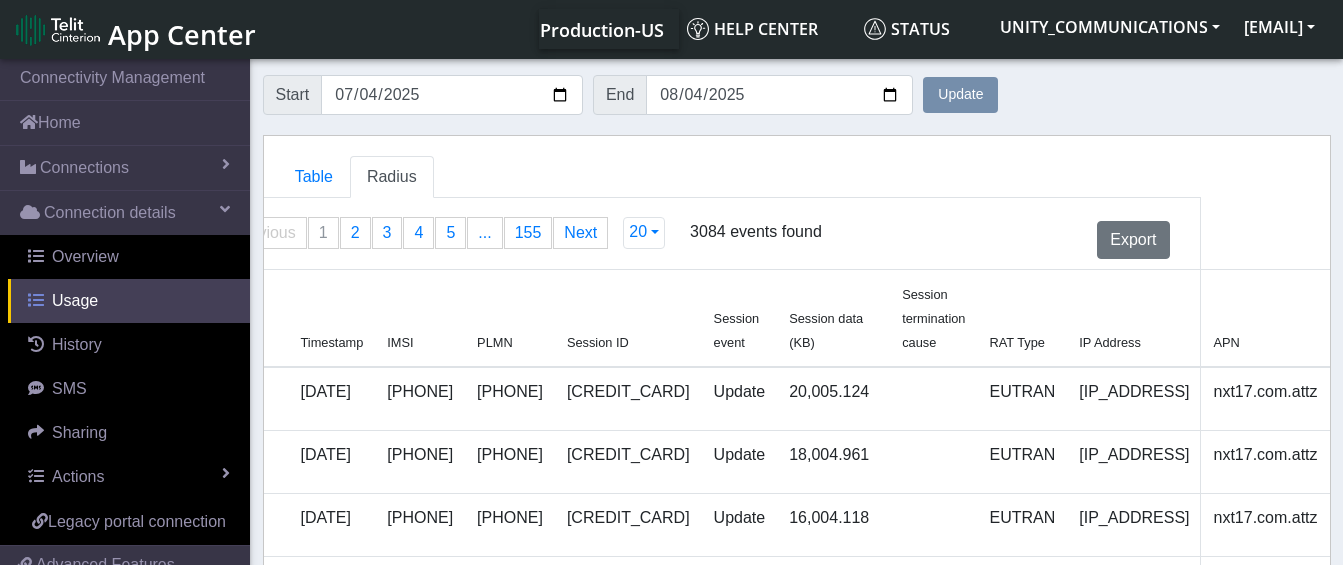 click on "Usage" at bounding box center [75, 300] 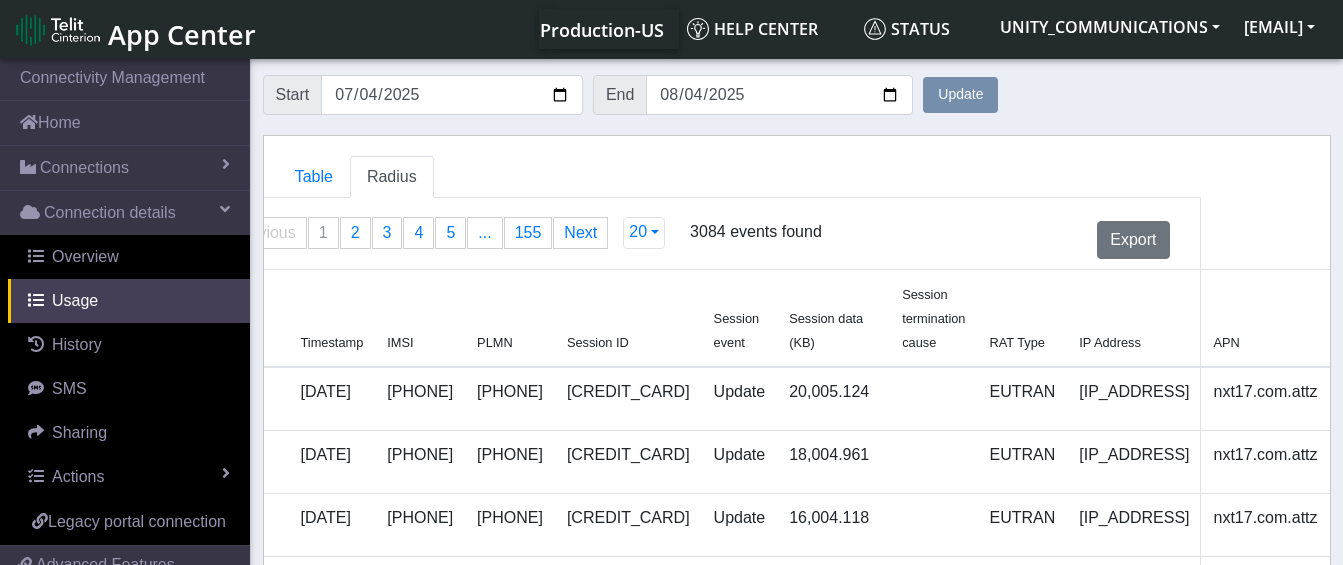 click on "Chart Table Radius" 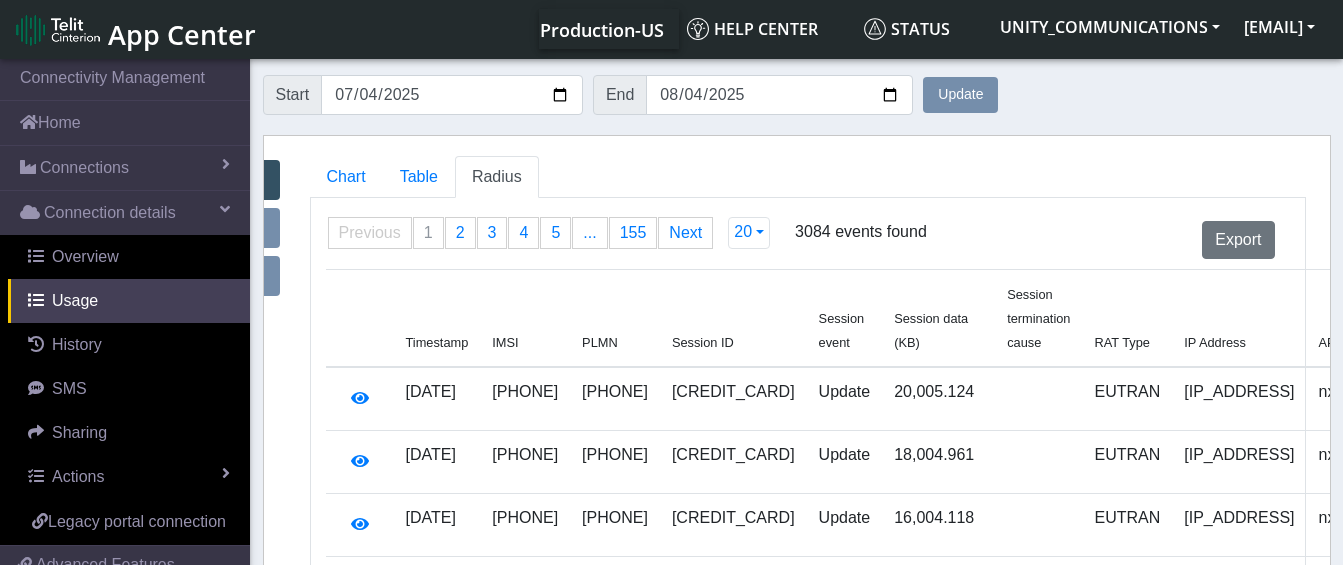 scroll, scrollTop: 0, scrollLeft: 56, axis: horizontal 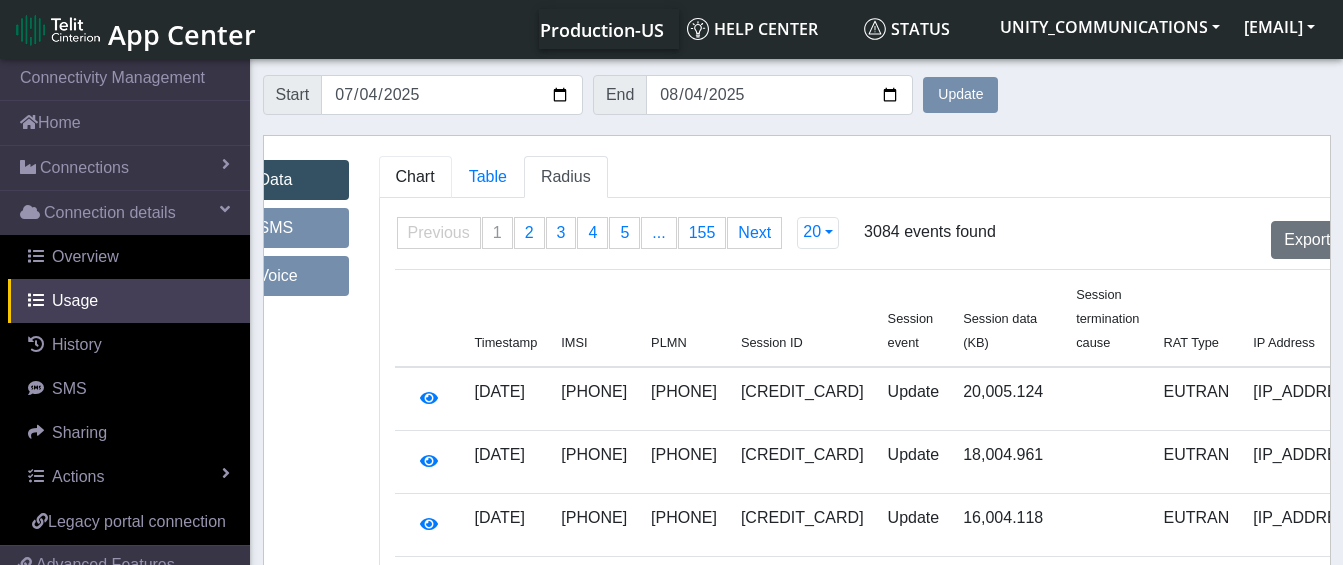 click on "Chart" at bounding box center (415, 176) 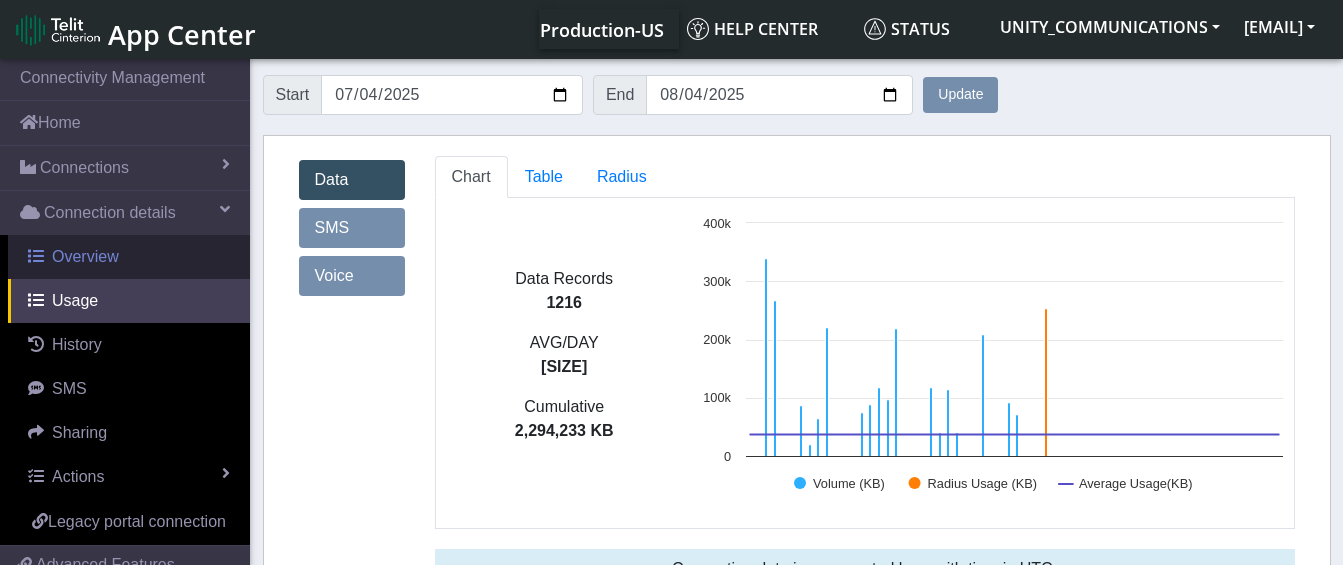 click on "Overview" at bounding box center [85, 256] 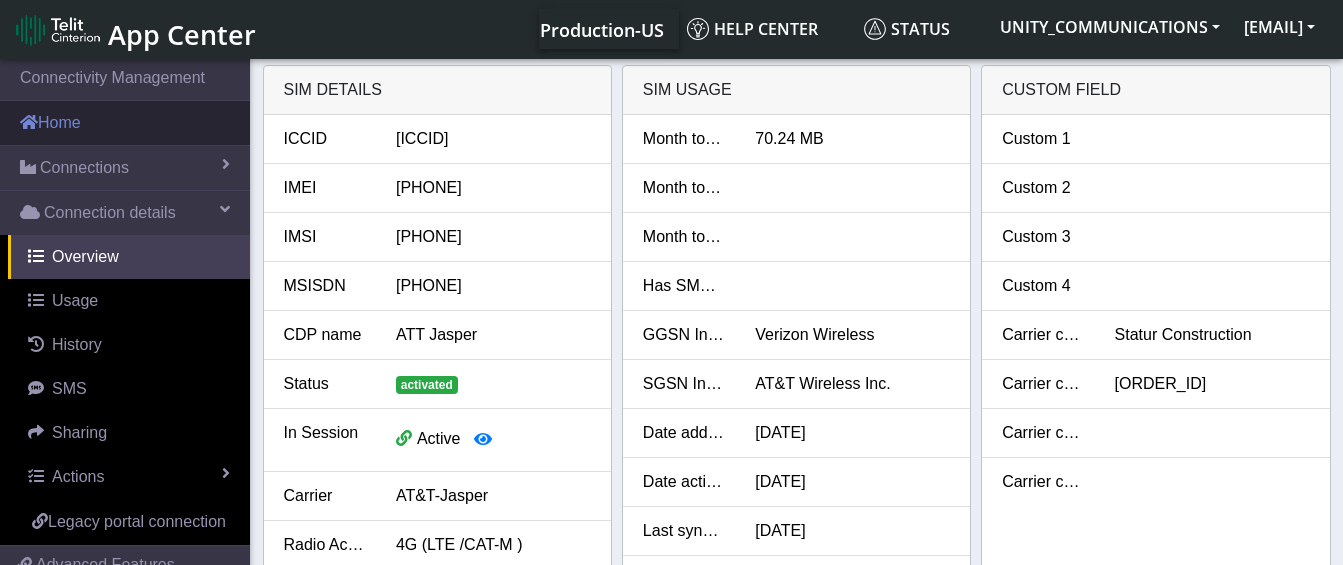 click on "Home" at bounding box center (125, 123) 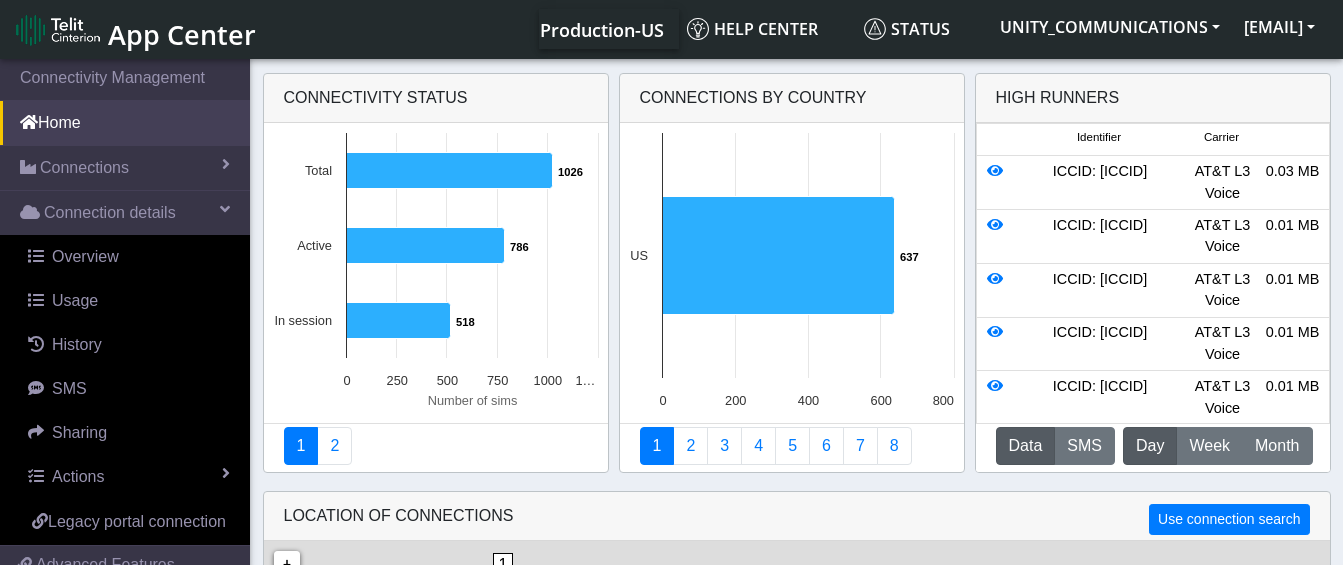 click on "Data" 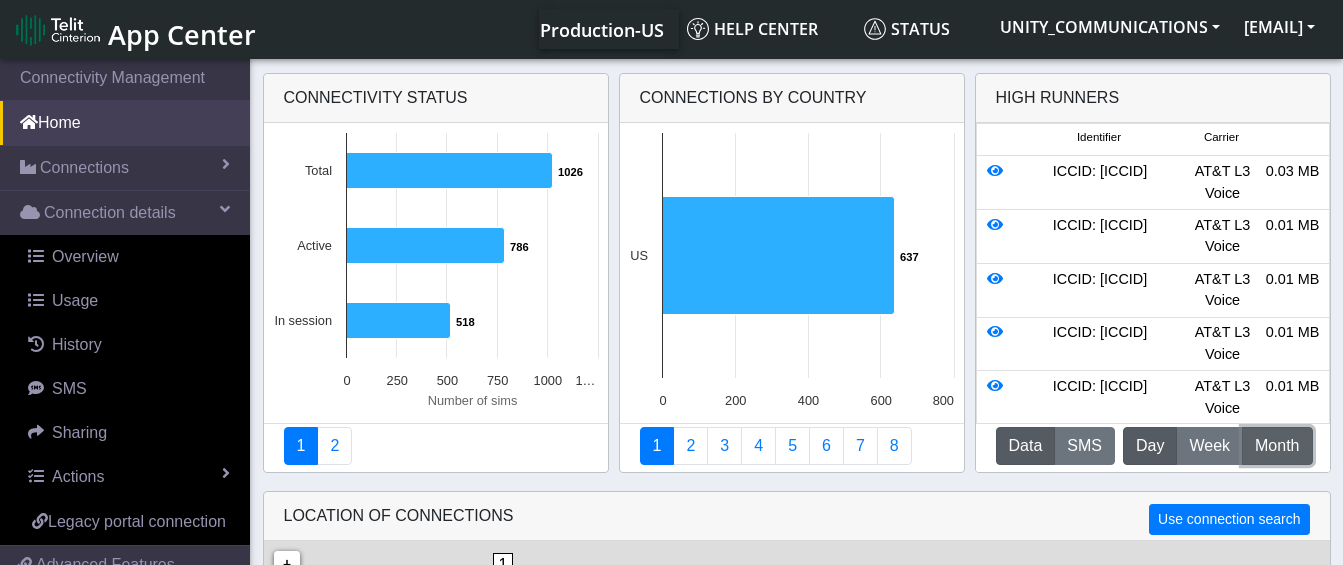 click on "M   Month" 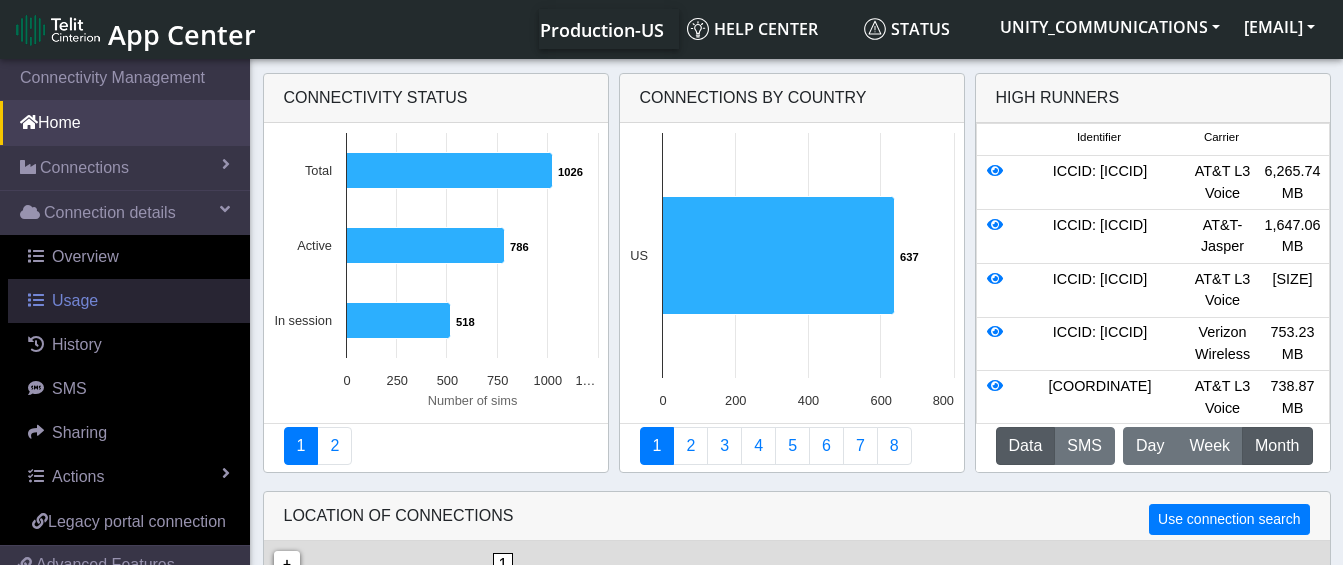 click on "Usage" at bounding box center (129, 301) 